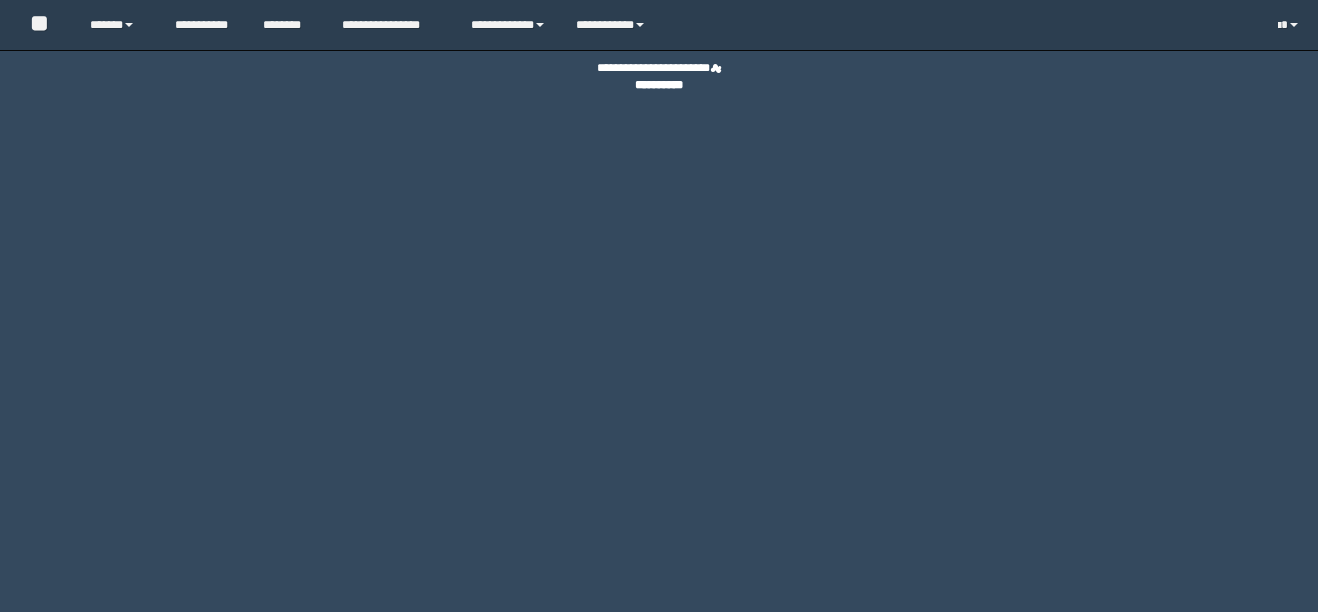scroll, scrollTop: 0, scrollLeft: 0, axis: both 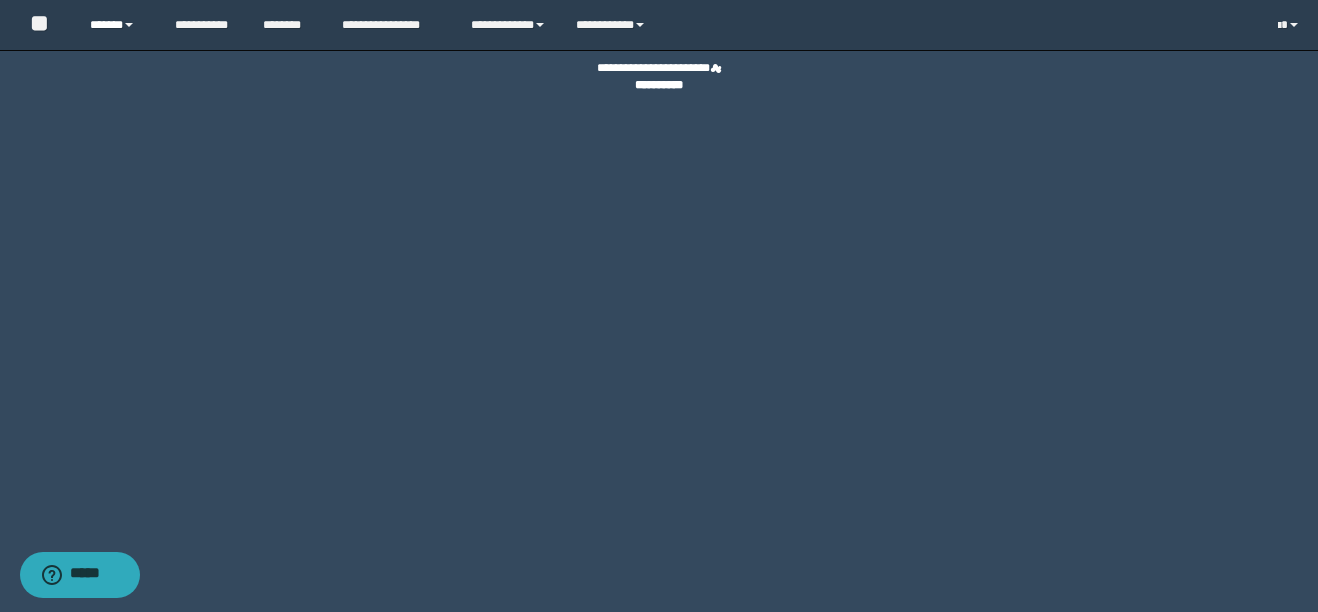 click on "******" at bounding box center (117, 25) 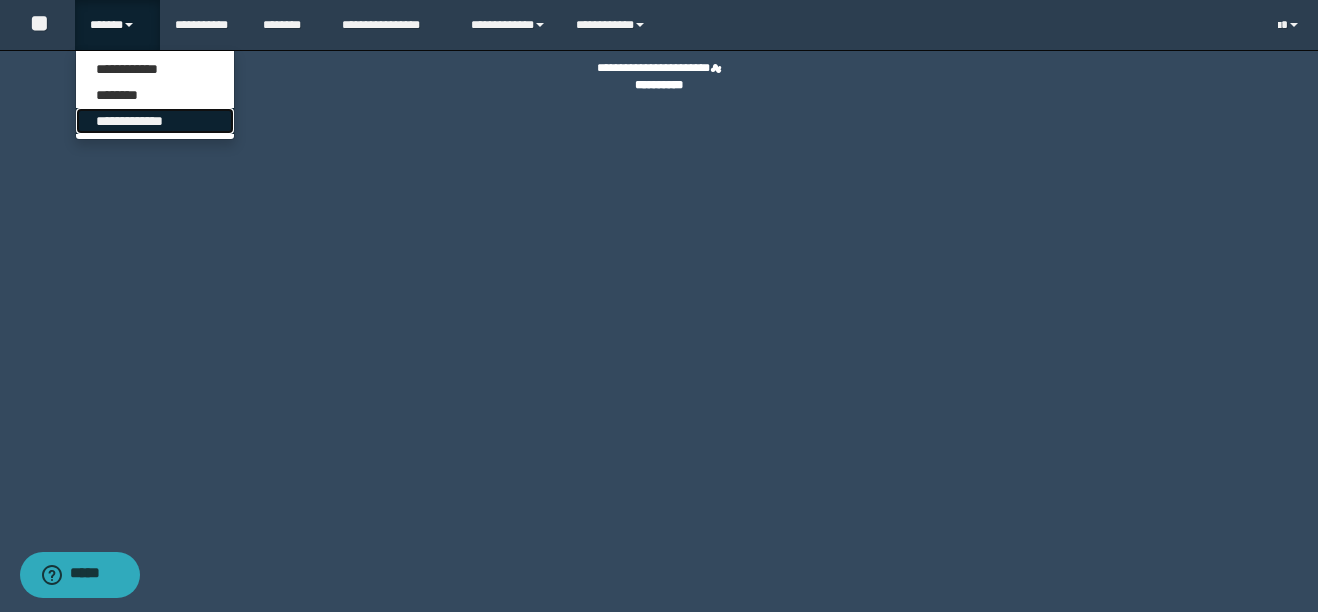 click on "**********" at bounding box center (155, 121) 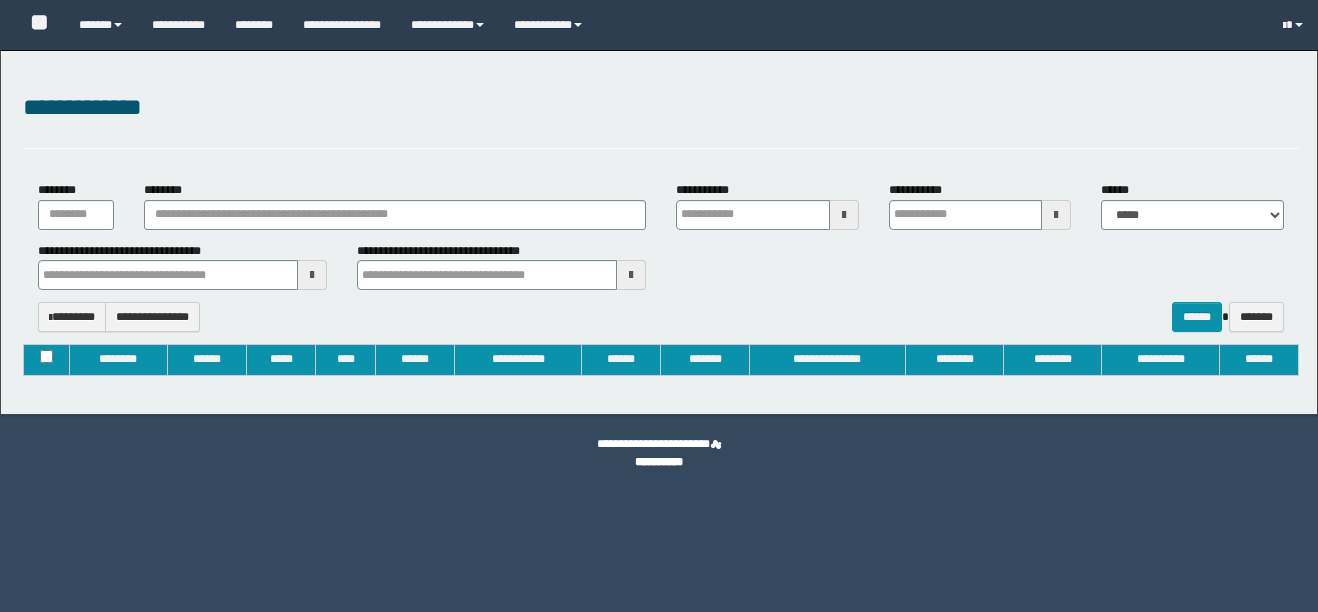 type on "**********" 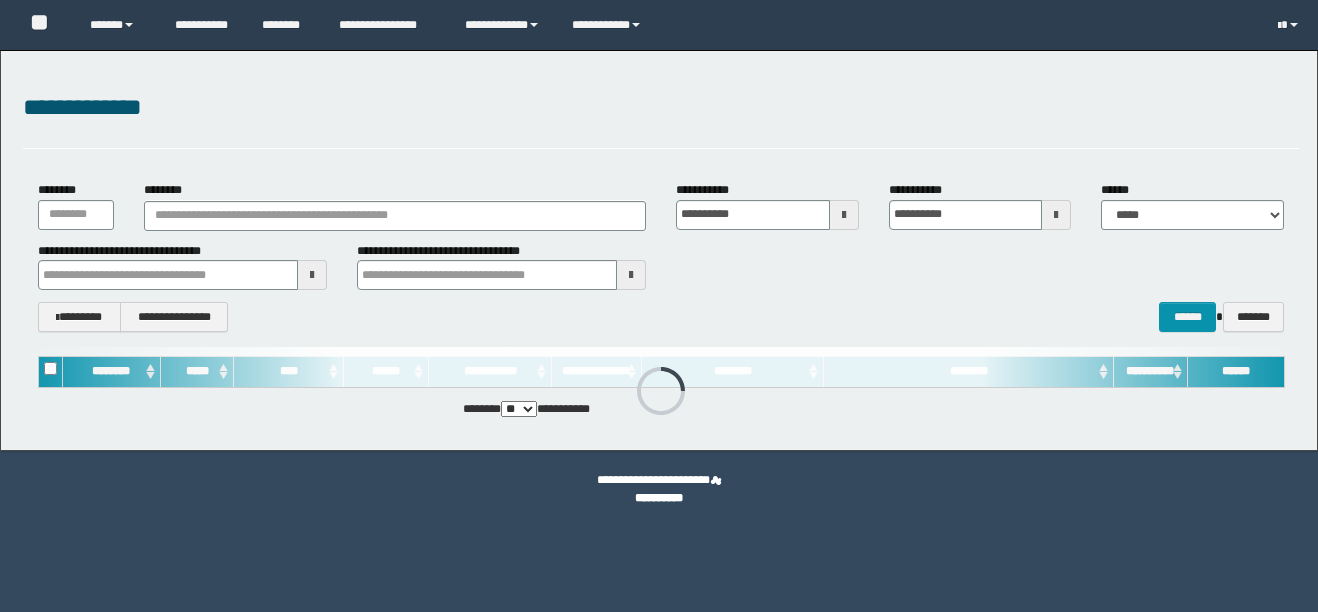 scroll, scrollTop: 0, scrollLeft: 0, axis: both 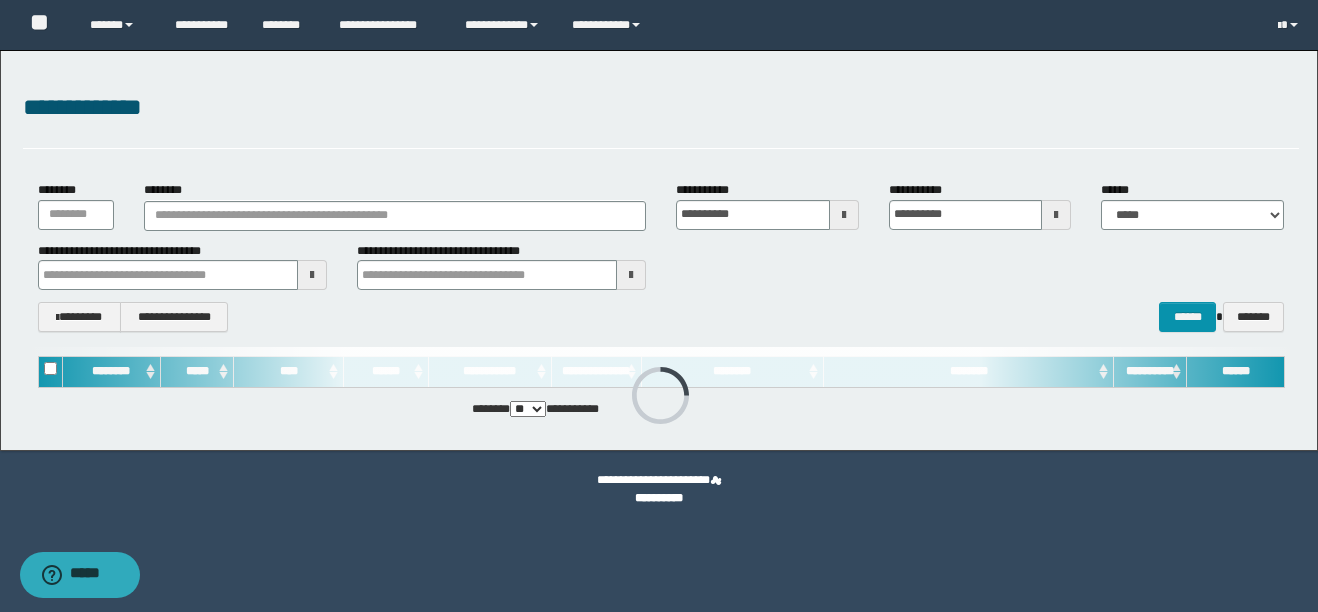 type 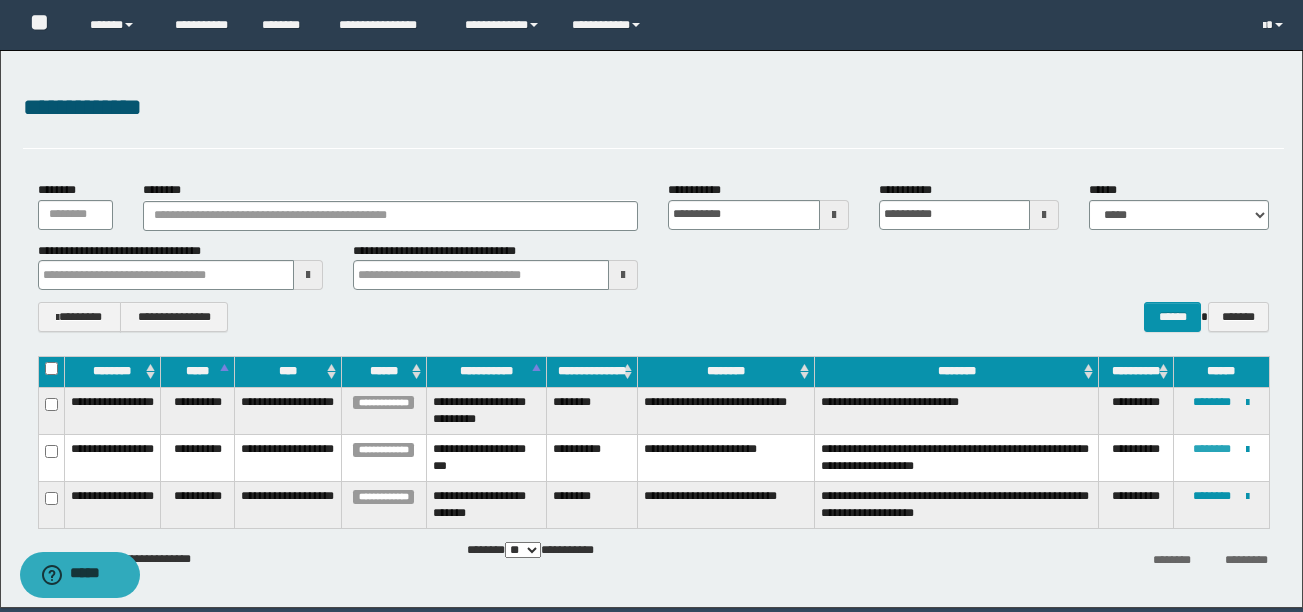 click on "********" at bounding box center (1212, 449) 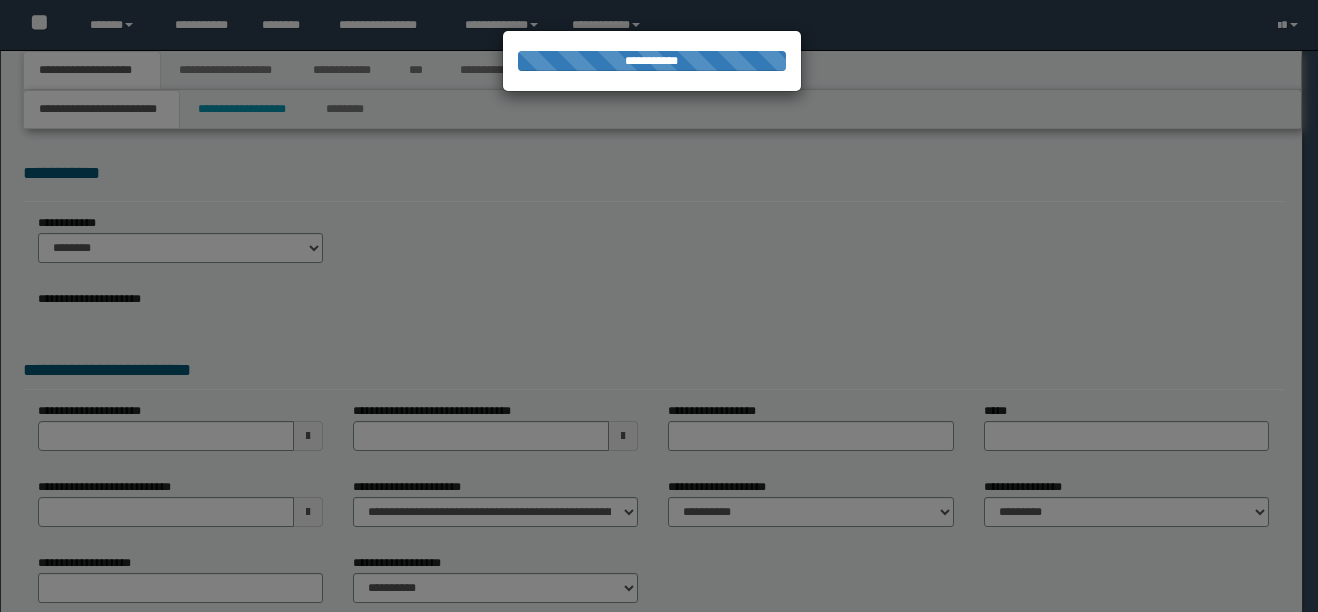scroll, scrollTop: 0, scrollLeft: 0, axis: both 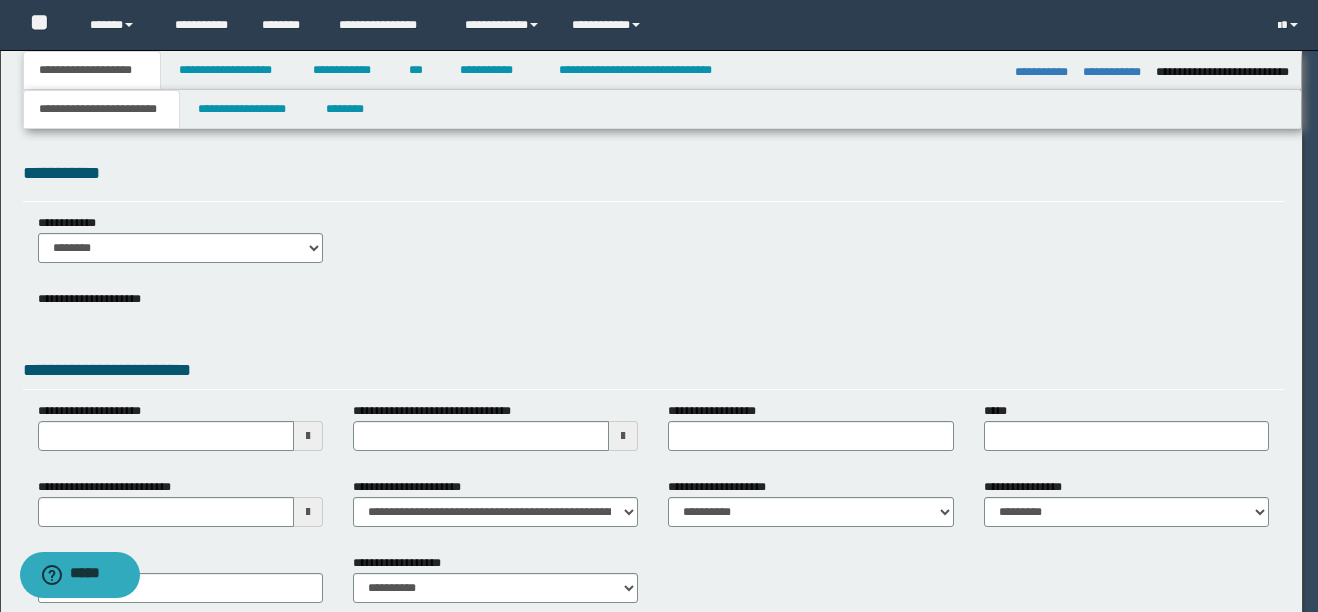 select on "*" 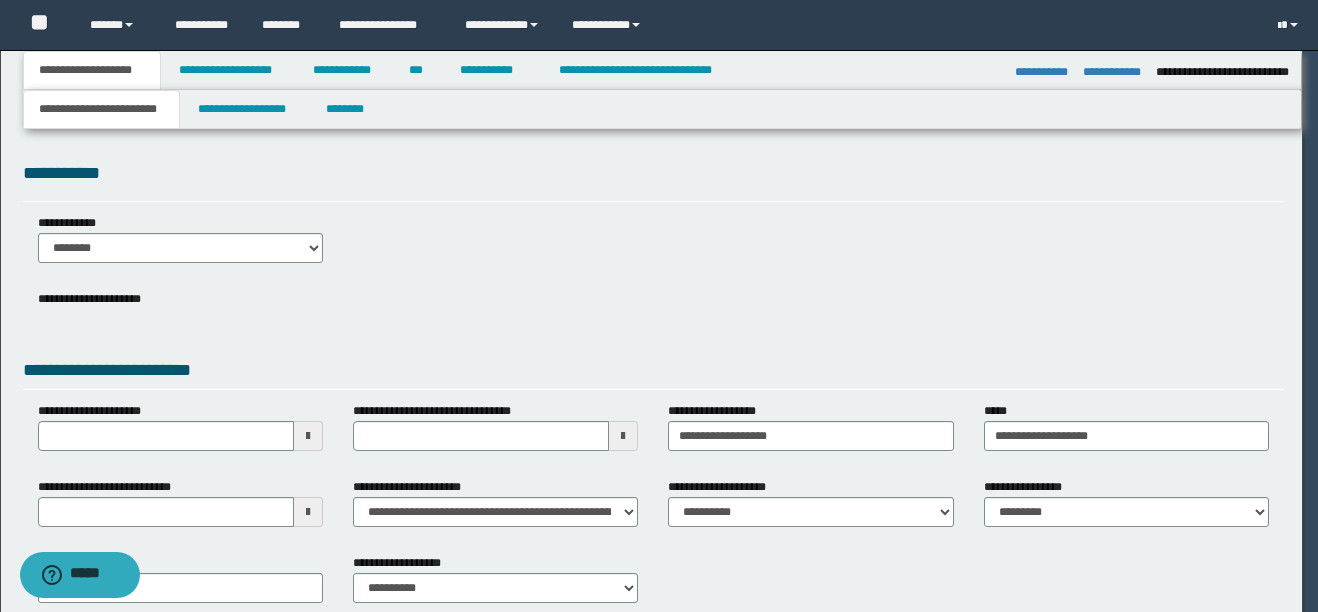 select on "*" 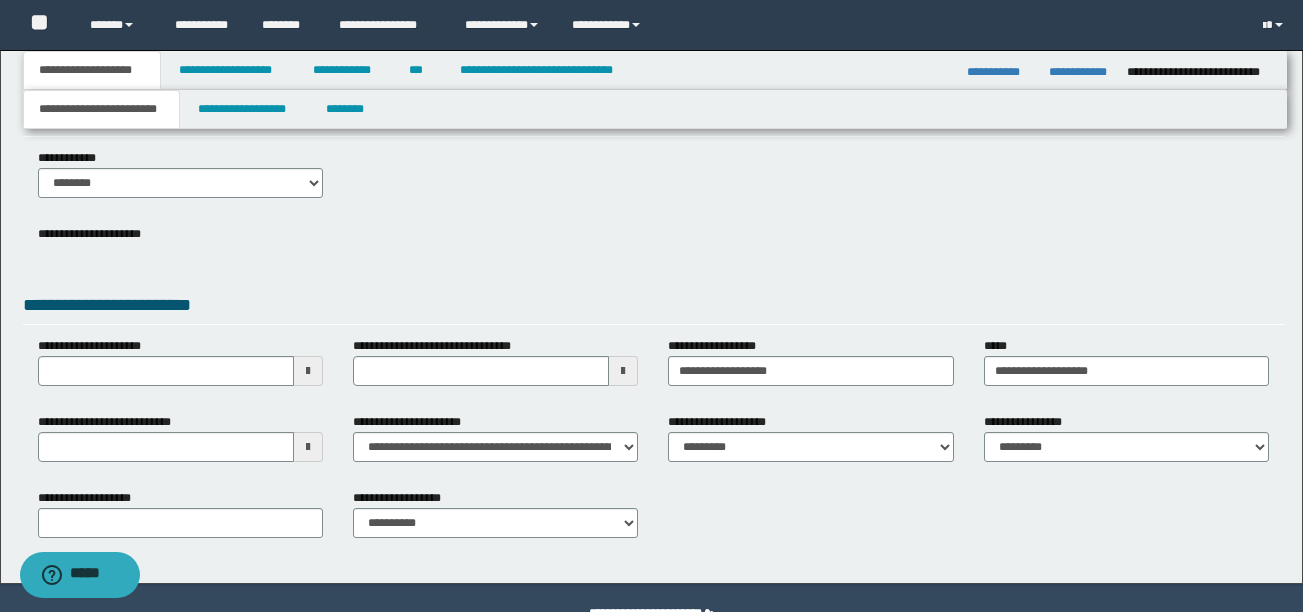 scroll, scrollTop: 67, scrollLeft: 0, axis: vertical 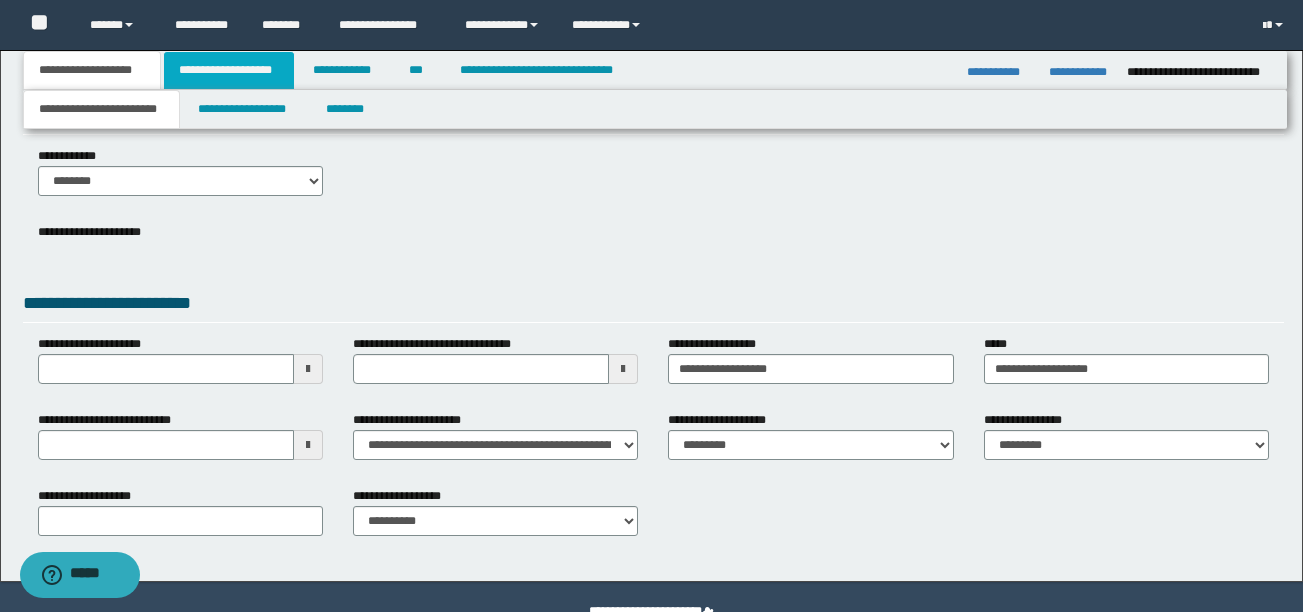 click on "**********" at bounding box center (229, 70) 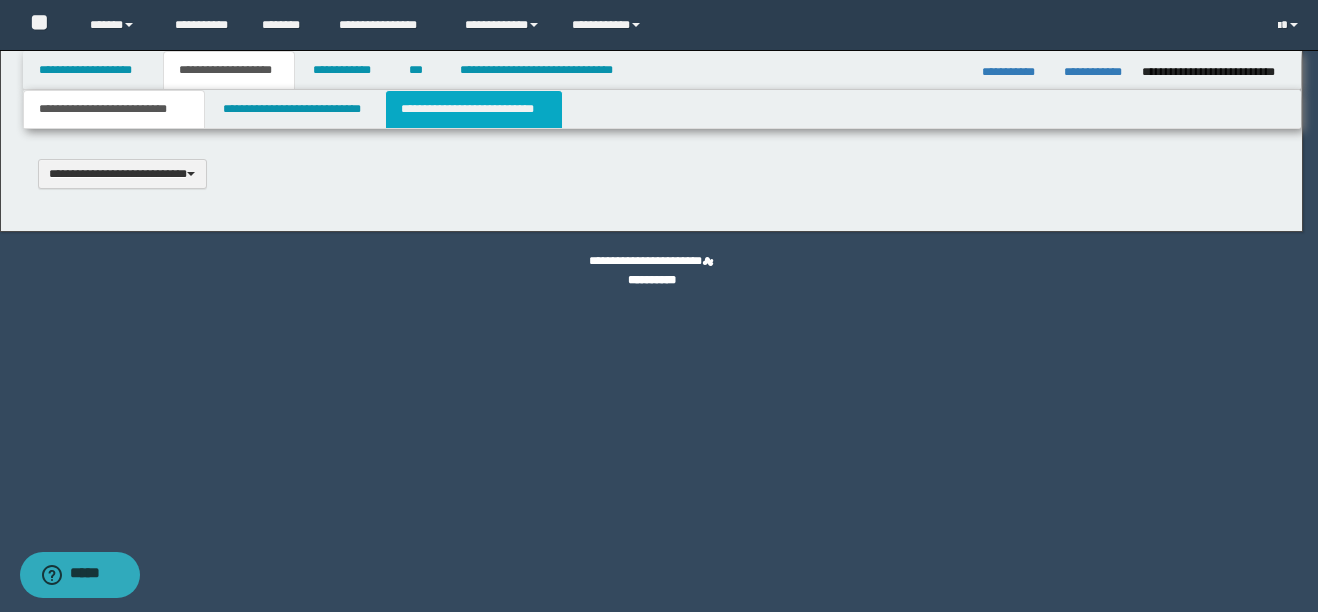 type on "**********" 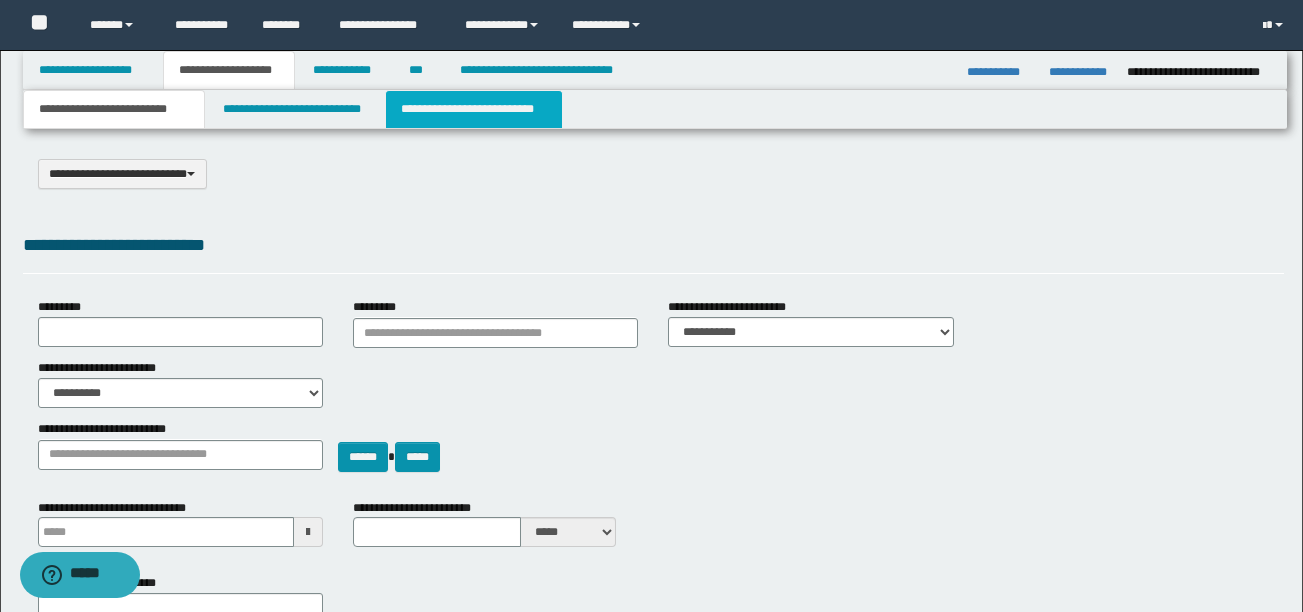 type on "**********" 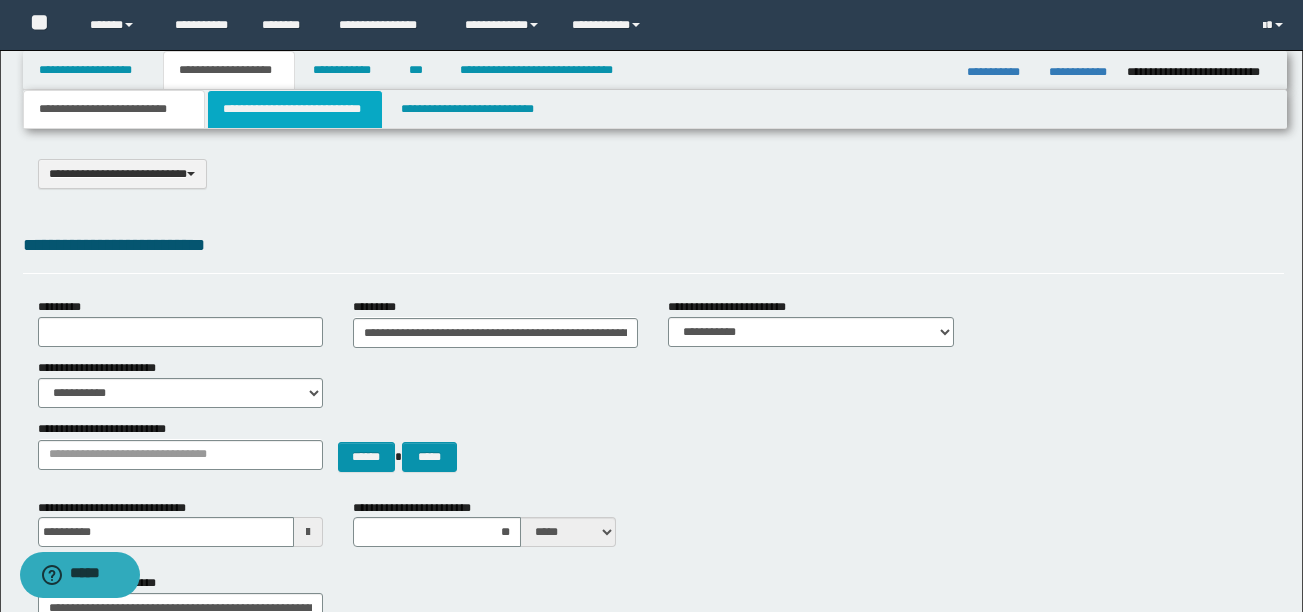 click on "**********" at bounding box center [295, 109] 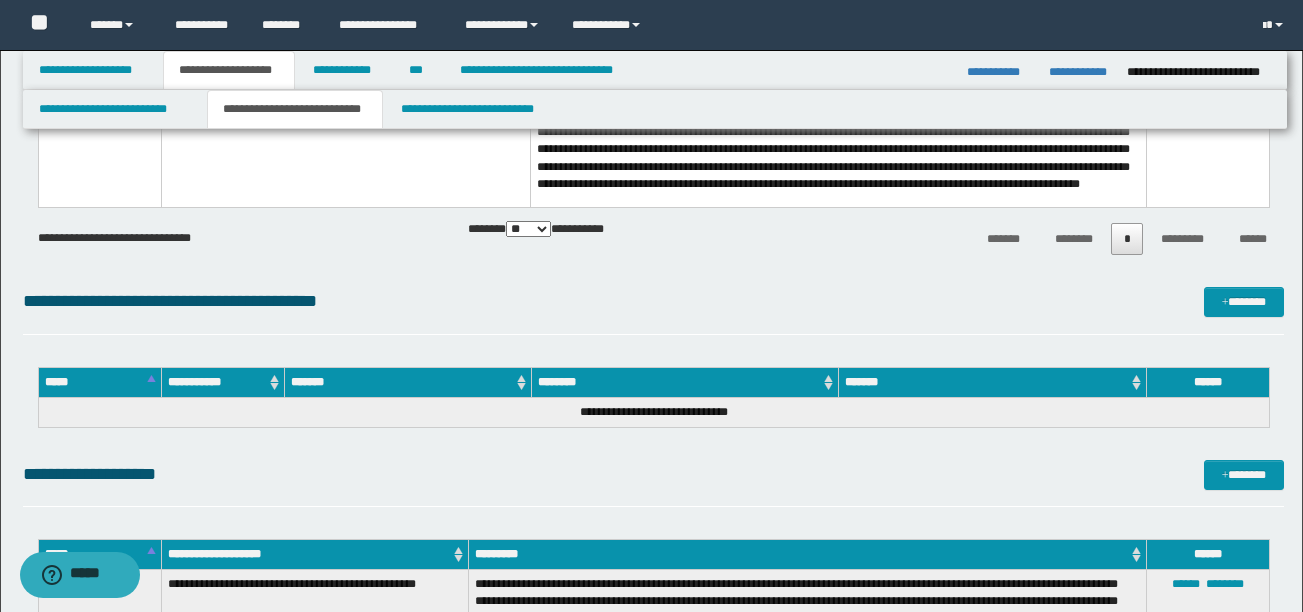 scroll, scrollTop: 900, scrollLeft: 0, axis: vertical 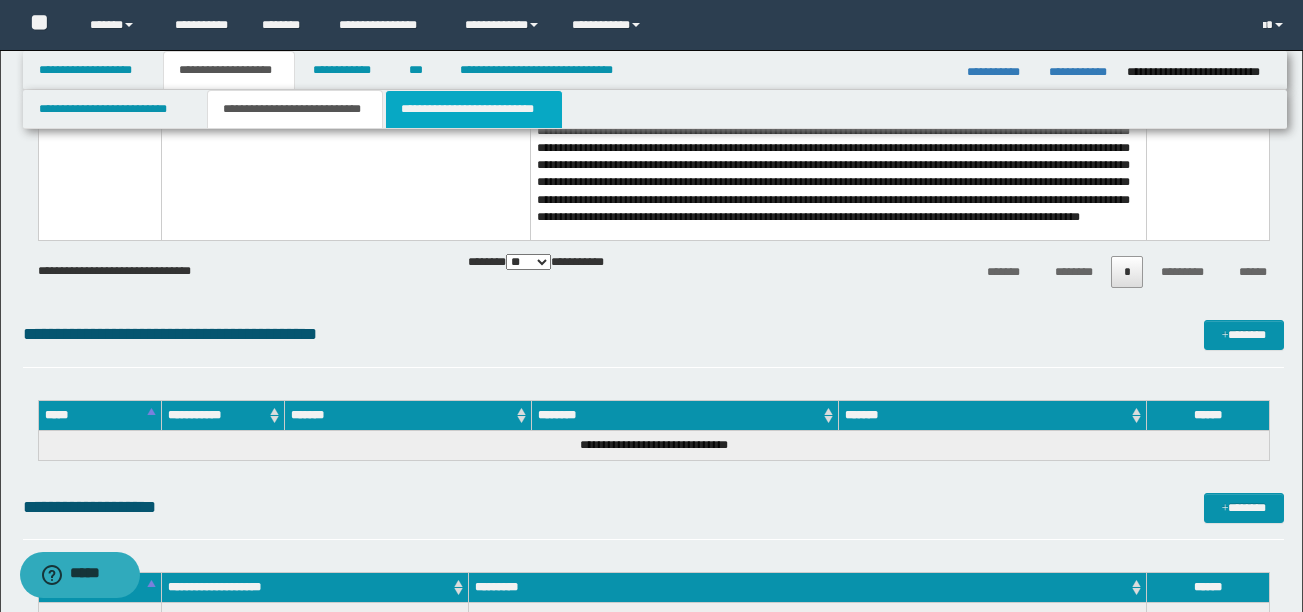 click on "**********" at bounding box center [474, 109] 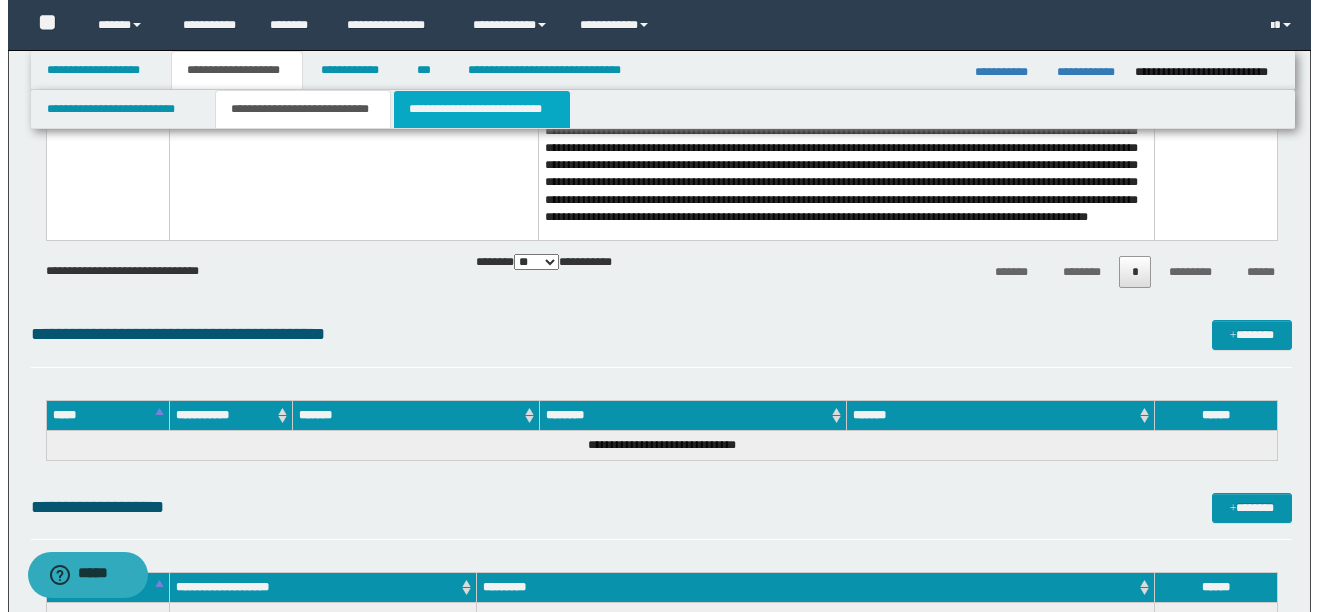 scroll, scrollTop: 0, scrollLeft: 0, axis: both 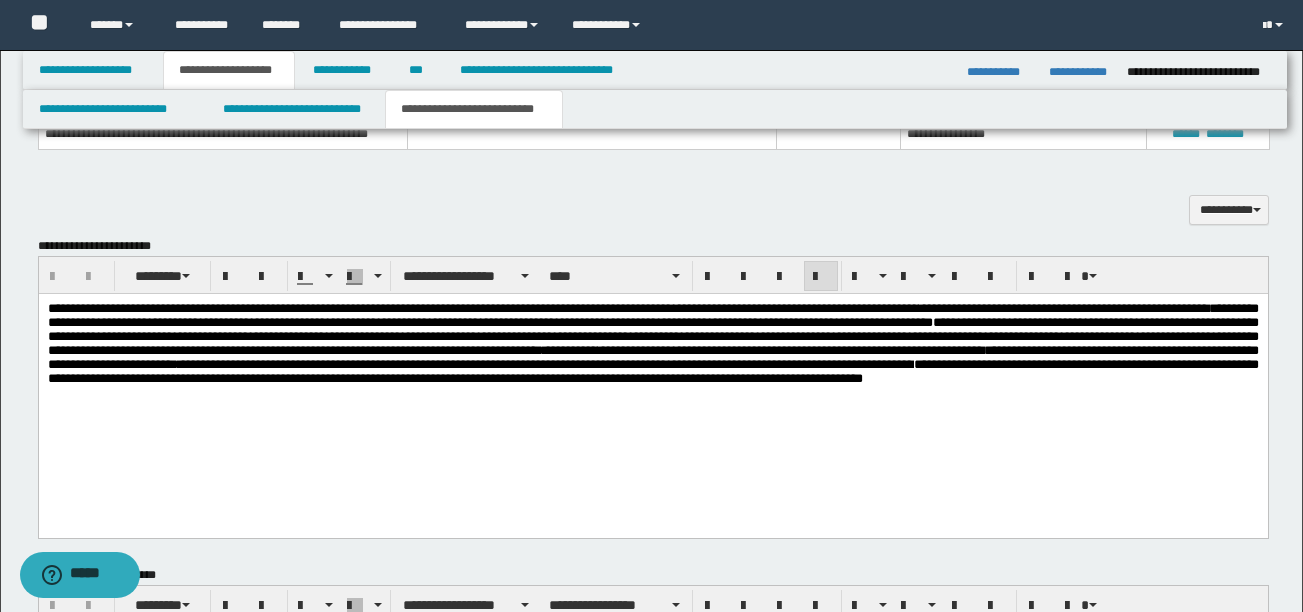 click on "**********" at bounding box center [652, 343] 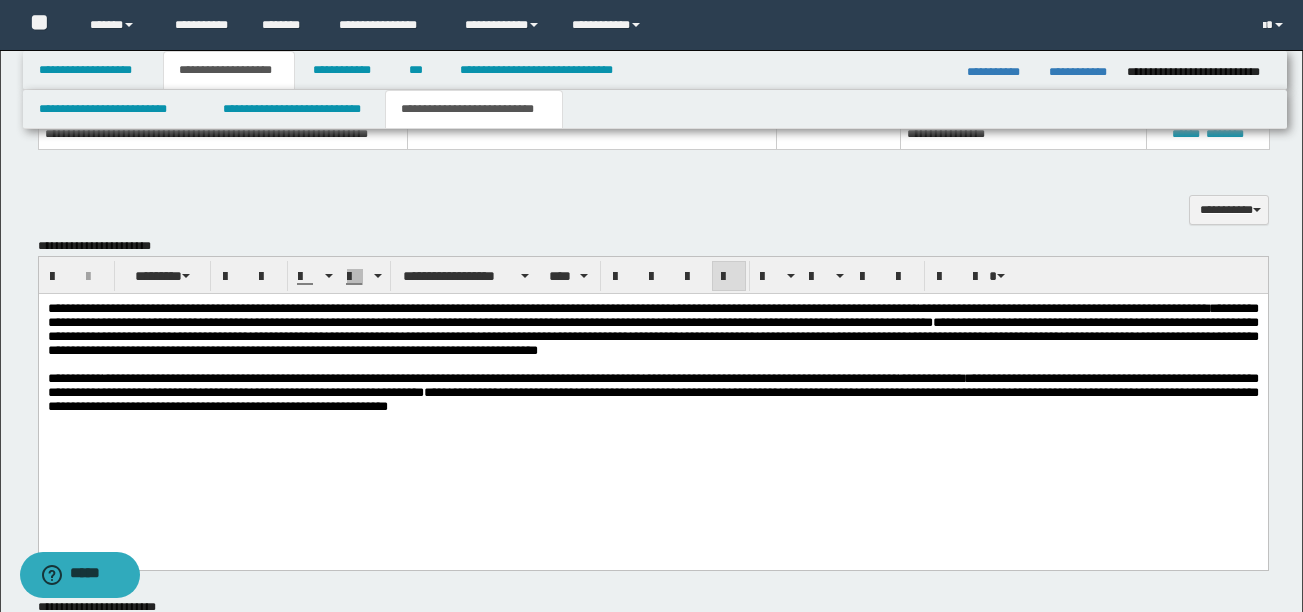 click on "**********" at bounding box center [652, 330] 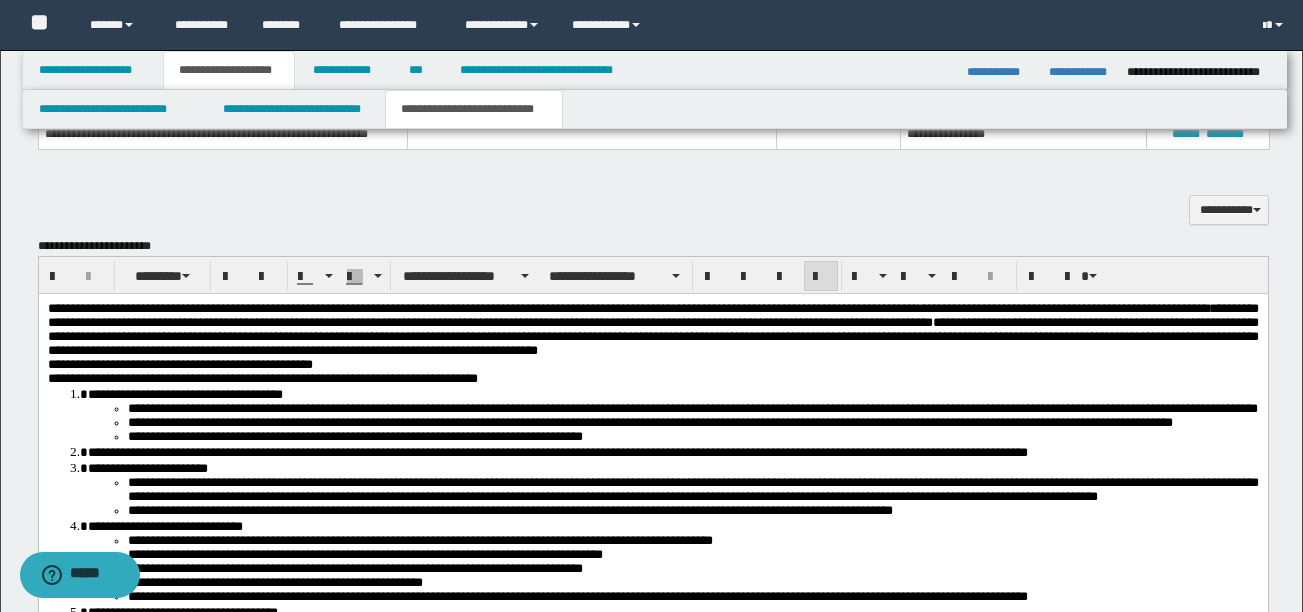 click on "**********" at bounding box center (692, 408) 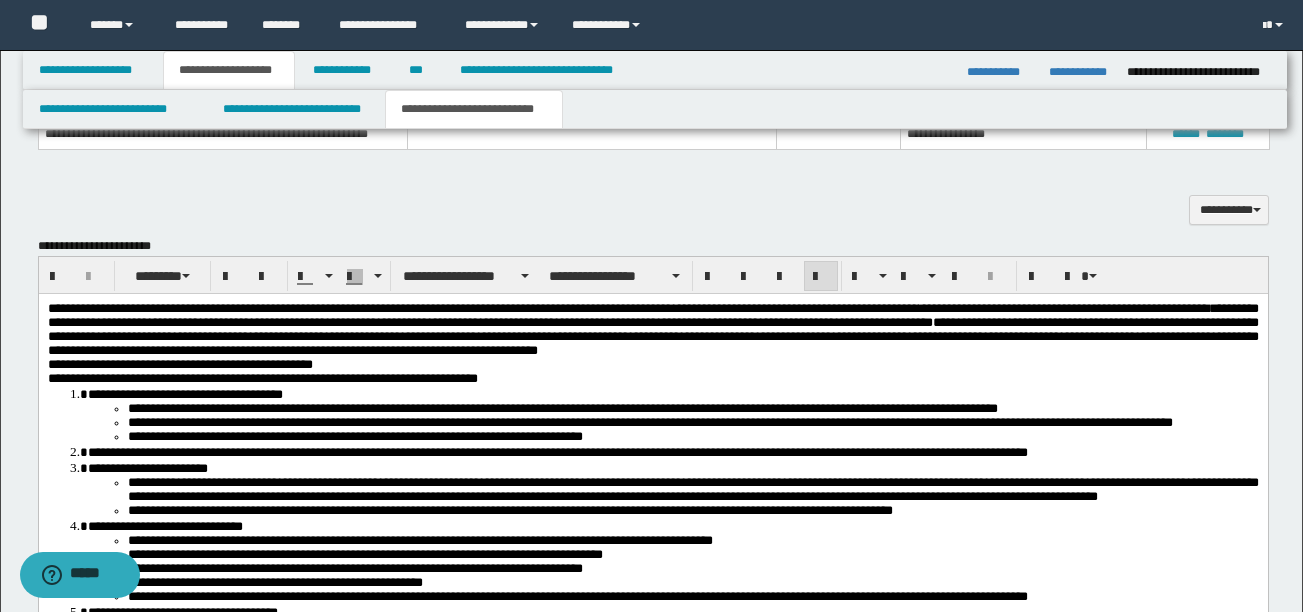 click on "**********" at bounding box center [692, 409] 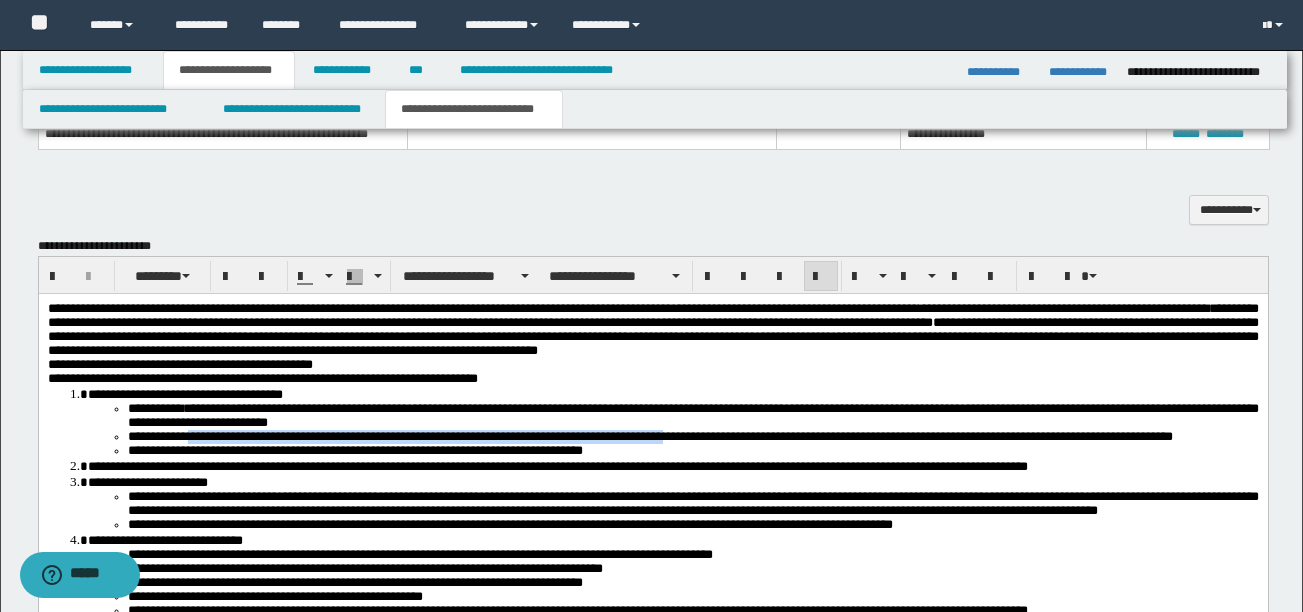 drag, startPoint x: 200, startPoint y: 466, endPoint x: 746, endPoint y: 482, distance: 546.2344 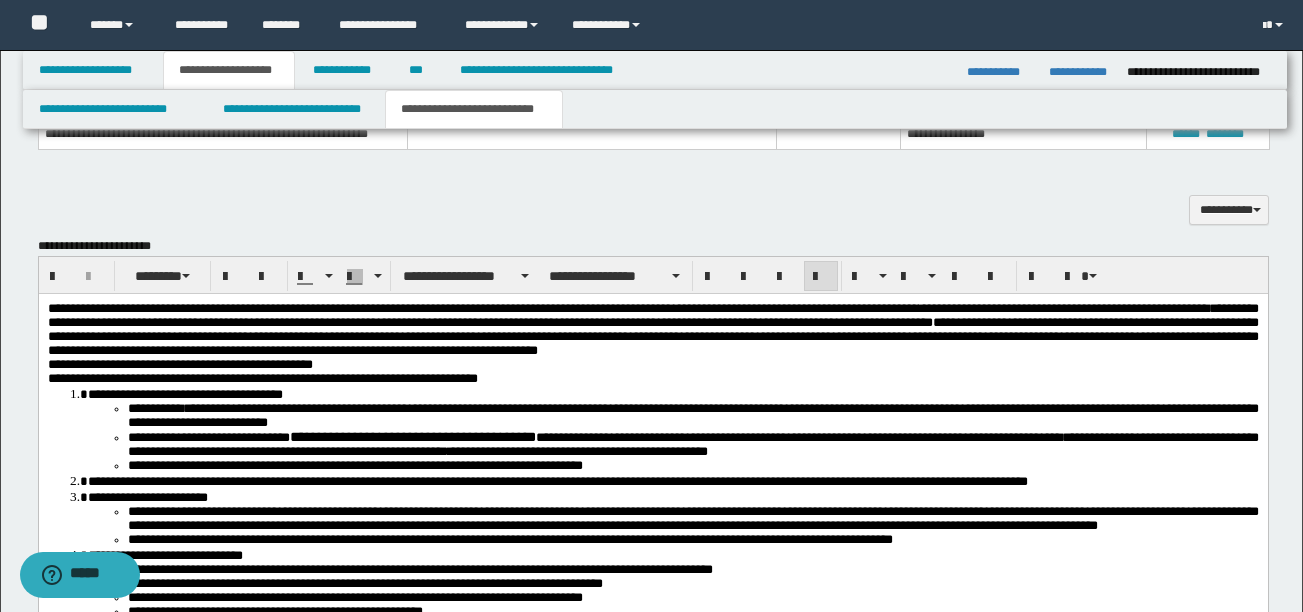 drag, startPoint x: 216, startPoint y: 487, endPoint x: 162, endPoint y: 485, distance: 54.037025 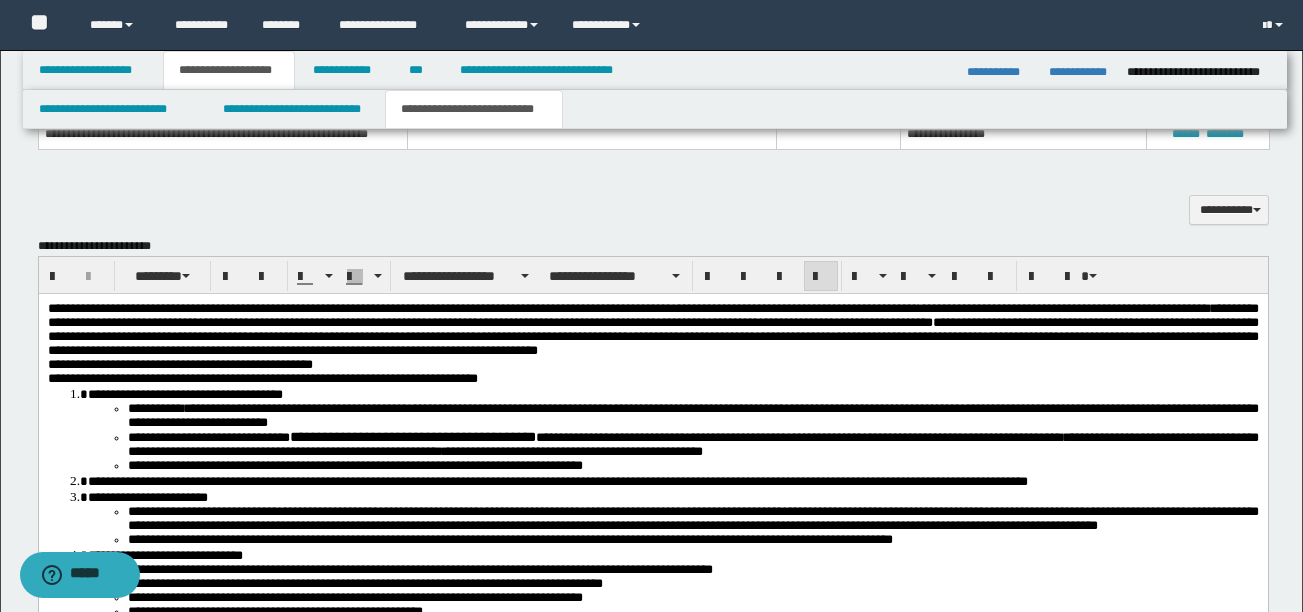 click on "**********" at bounding box center (692, 444) 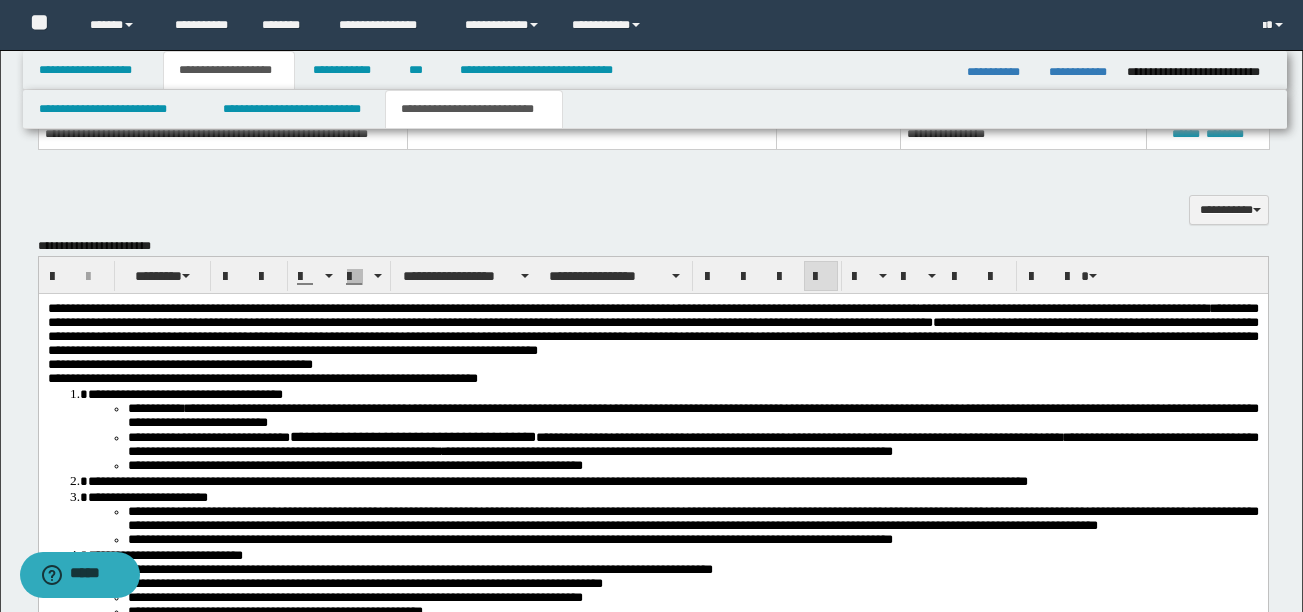 click on "**********" at bounding box center (692, 444) 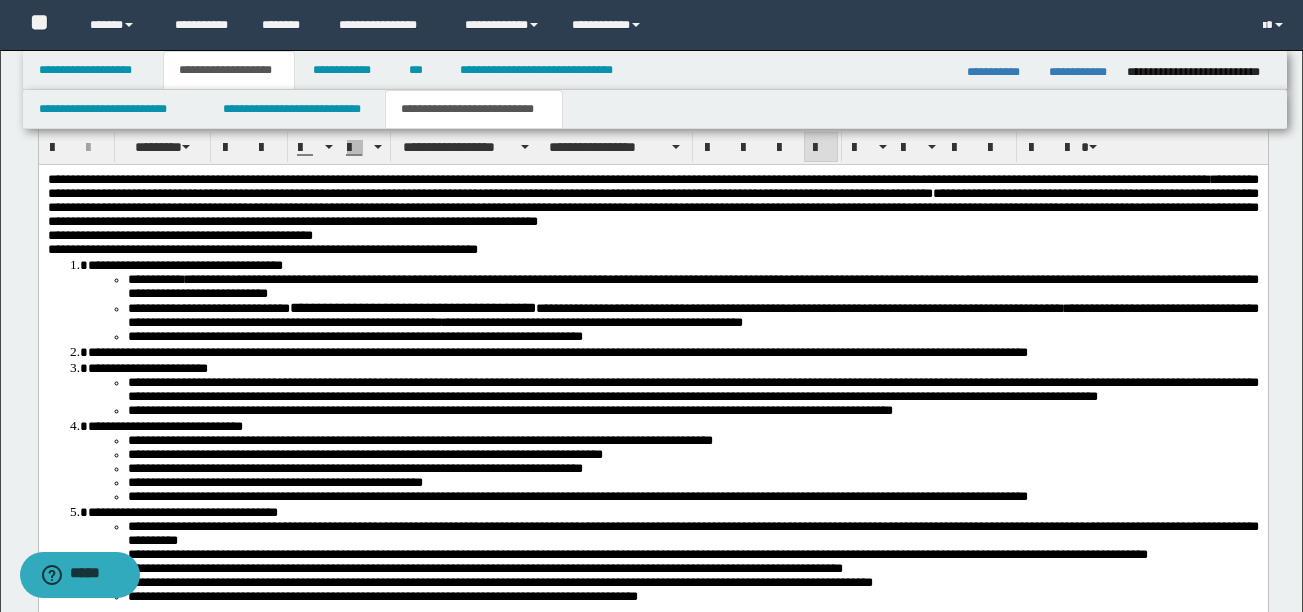 scroll, scrollTop: 1033, scrollLeft: 0, axis: vertical 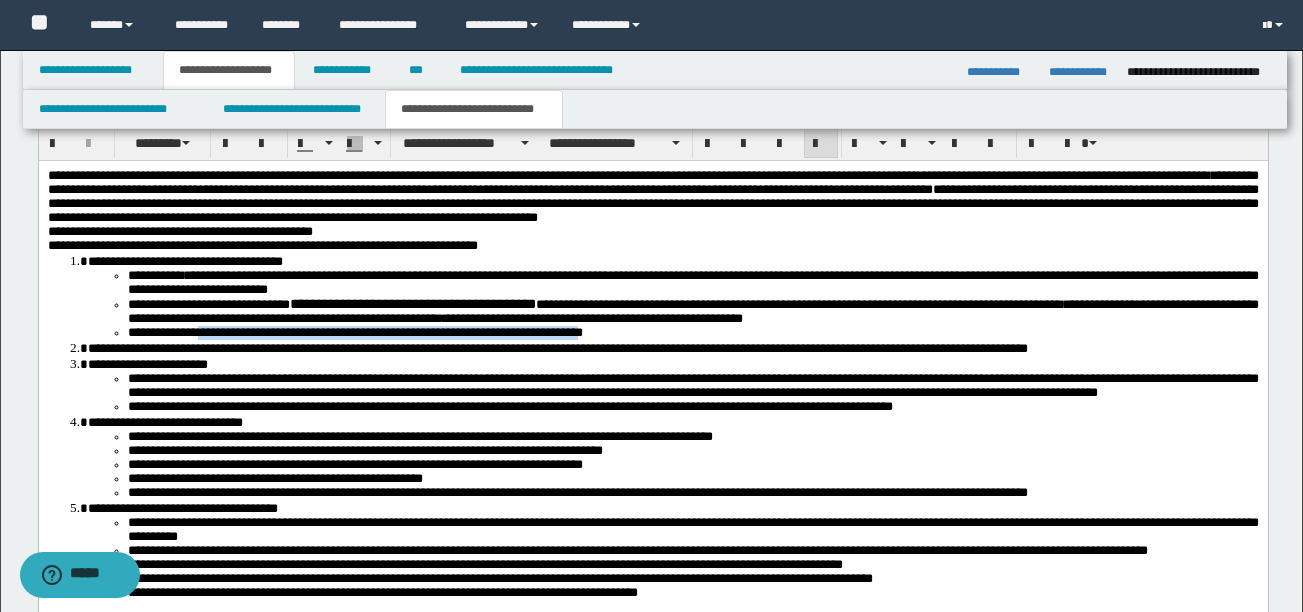 drag, startPoint x: 216, startPoint y: 368, endPoint x: 656, endPoint y: 371, distance: 440.01022 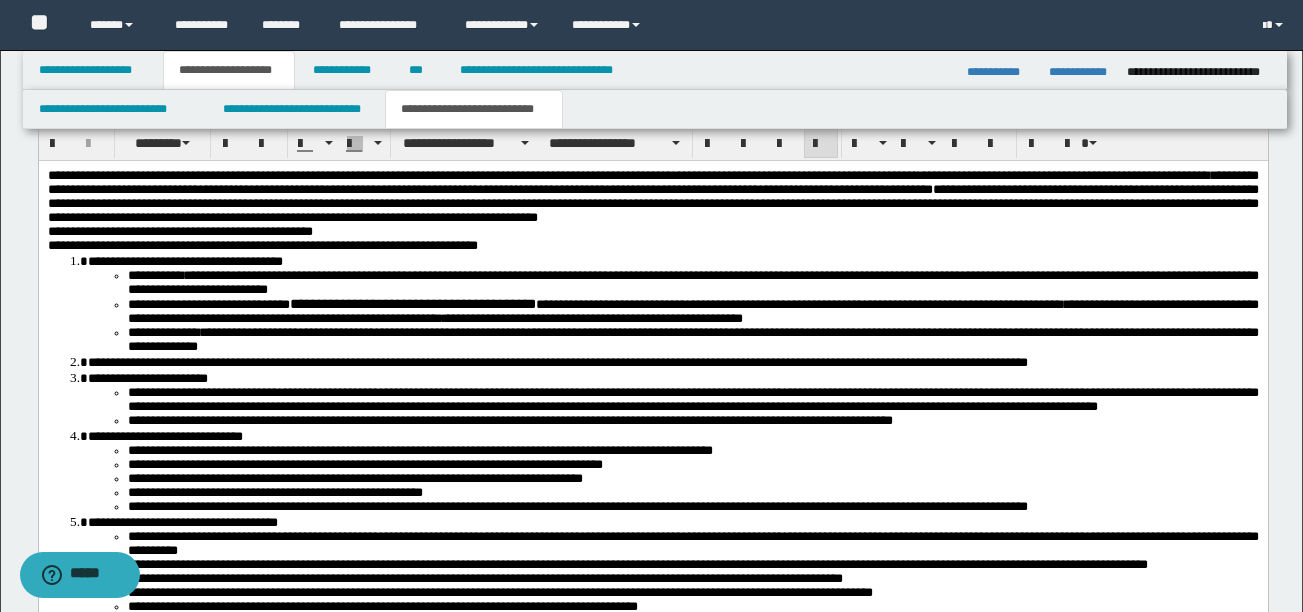 click on "**********" at bounding box center (692, 340) 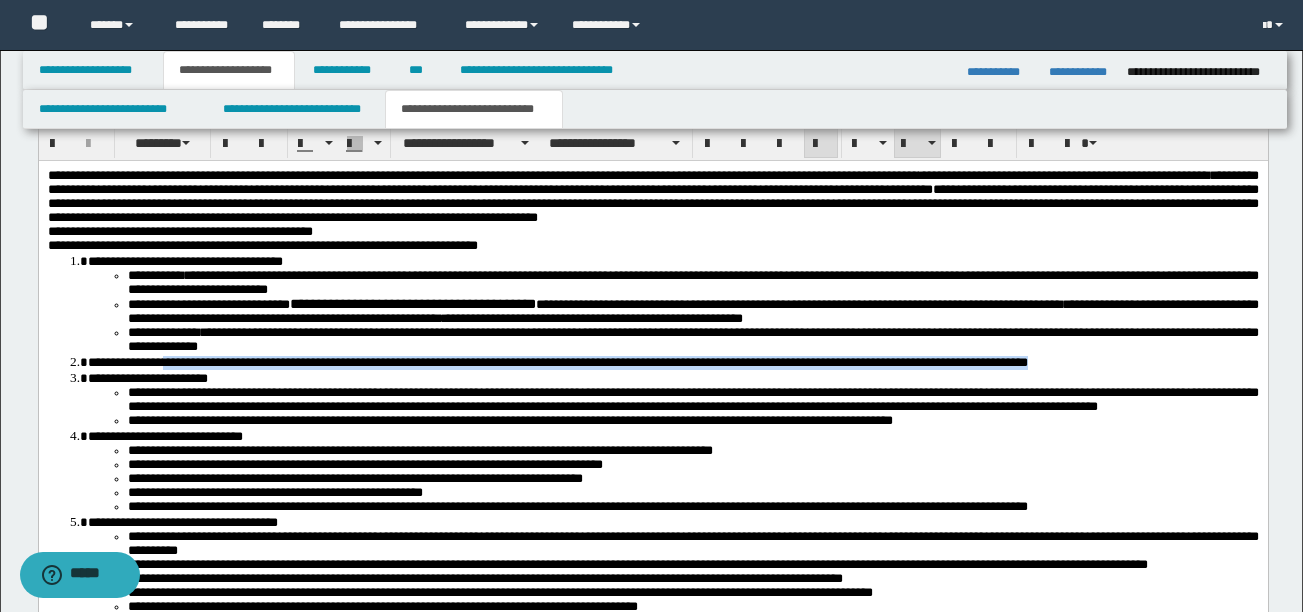 drag, startPoint x: 181, startPoint y: 401, endPoint x: 1216, endPoint y: 402, distance: 1035.0005 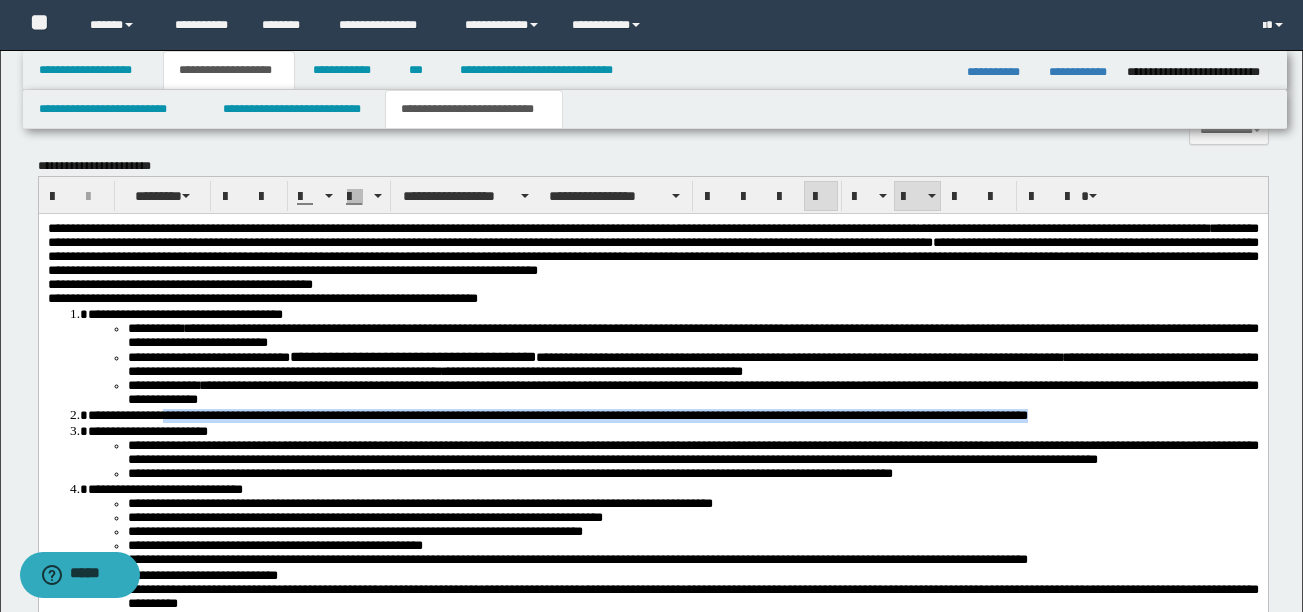 scroll, scrollTop: 1087, scrollLeft: 0, axis: vertical 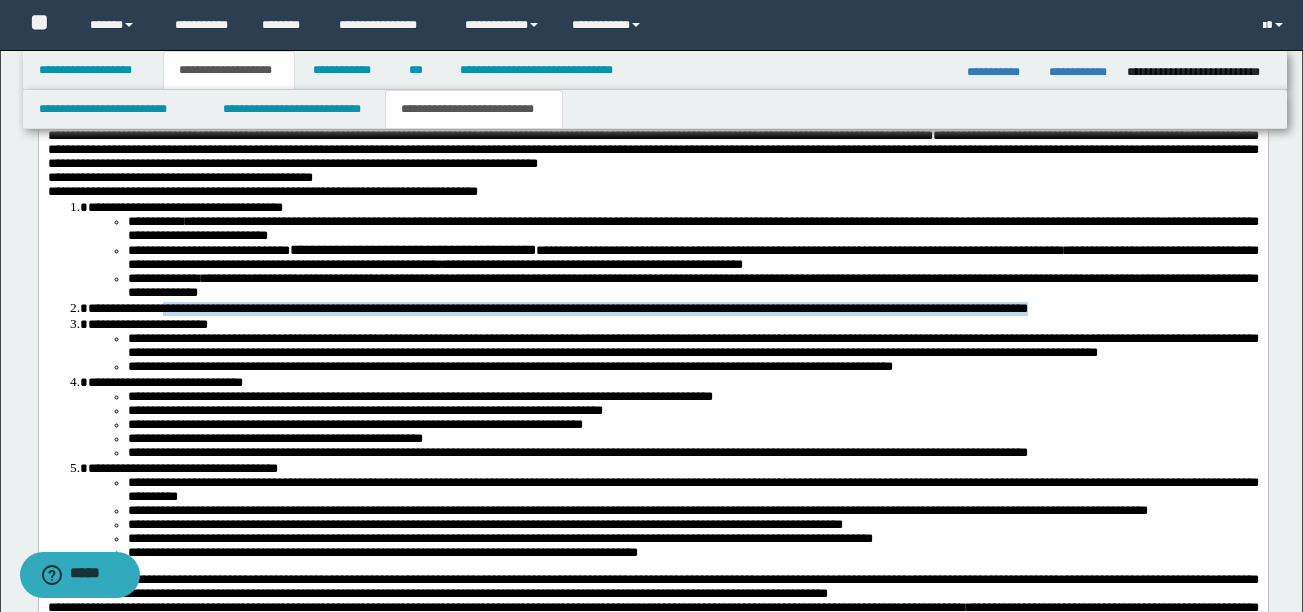 drag, startPoint x: 1310, startPoint y: 277, endPoint x: 1167, endPoint y: 178, distance: 173.92528 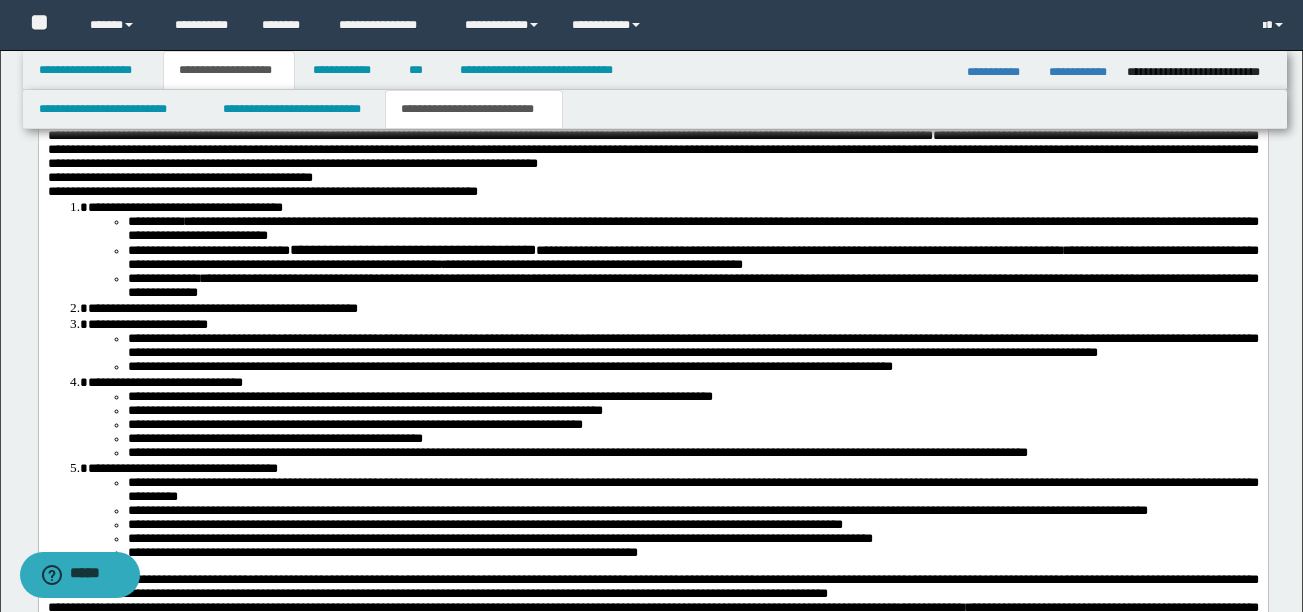 click on "**********" at bounding box center [222, 308] 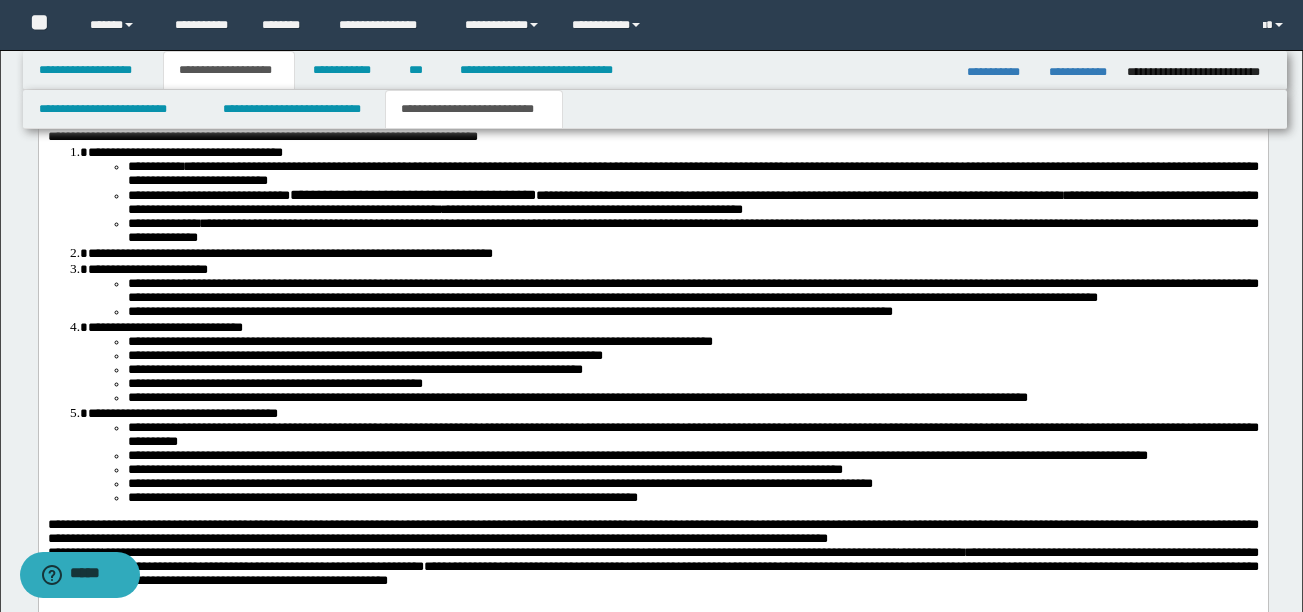 scroll, scrollTop: 1133, scrollLeft: 0, axis: vertical 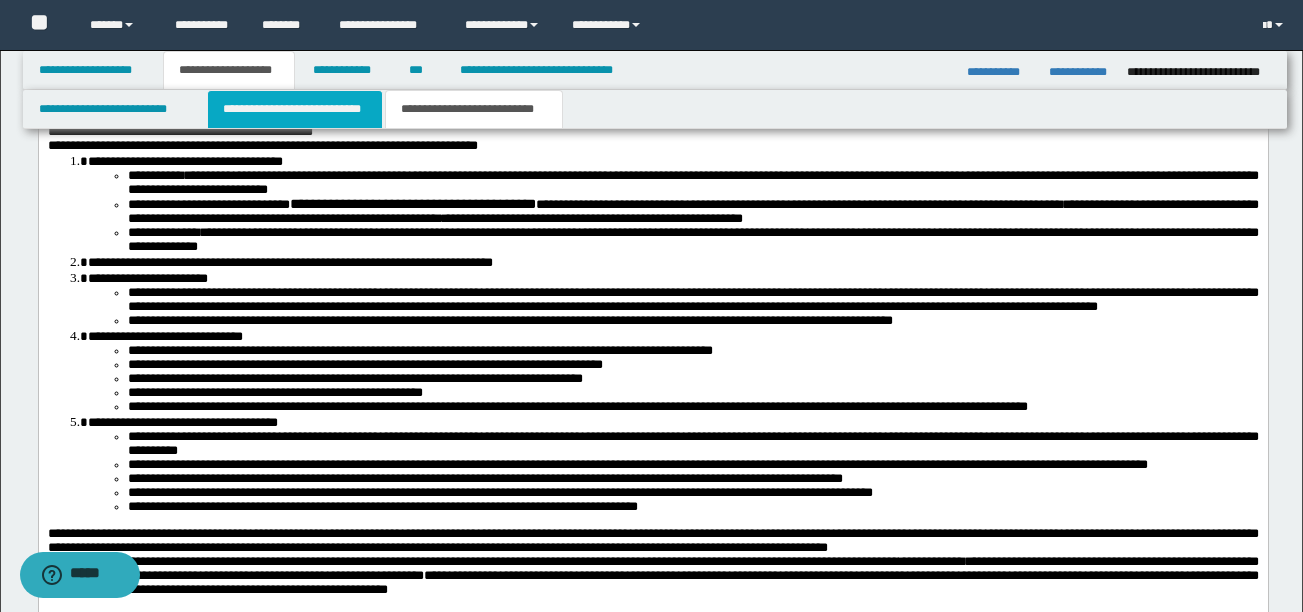 drag, startPoint x: 317, startPoint y: 112, endPoint x: 304, endPoint y: 113, distance: 13.038404 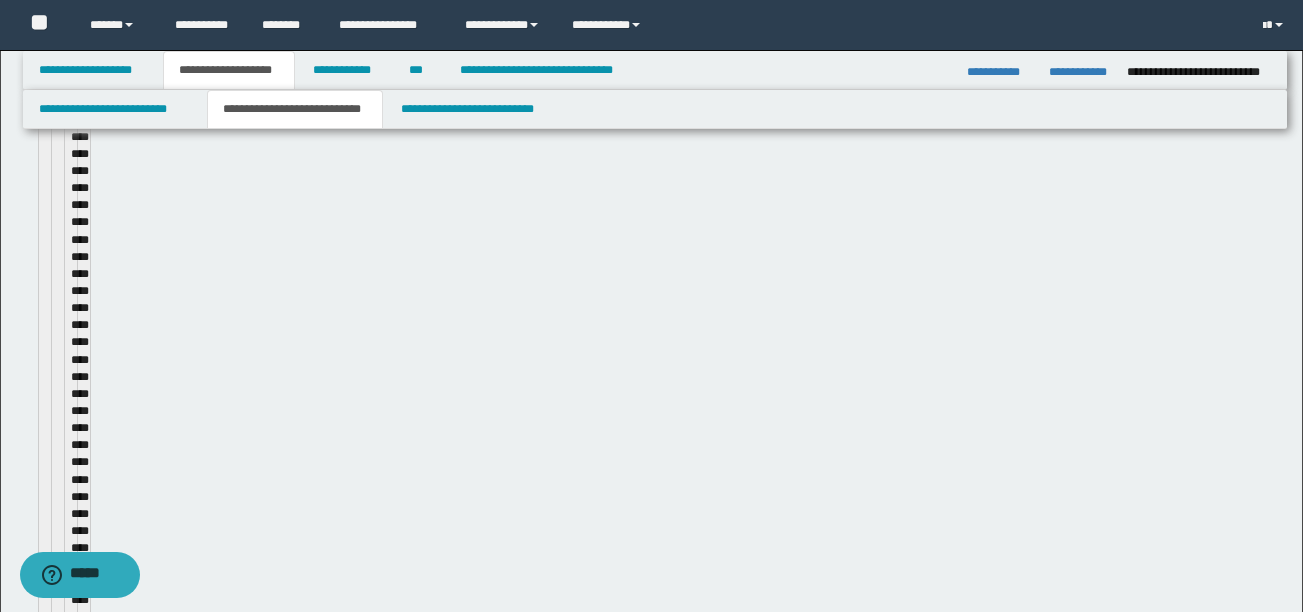 type 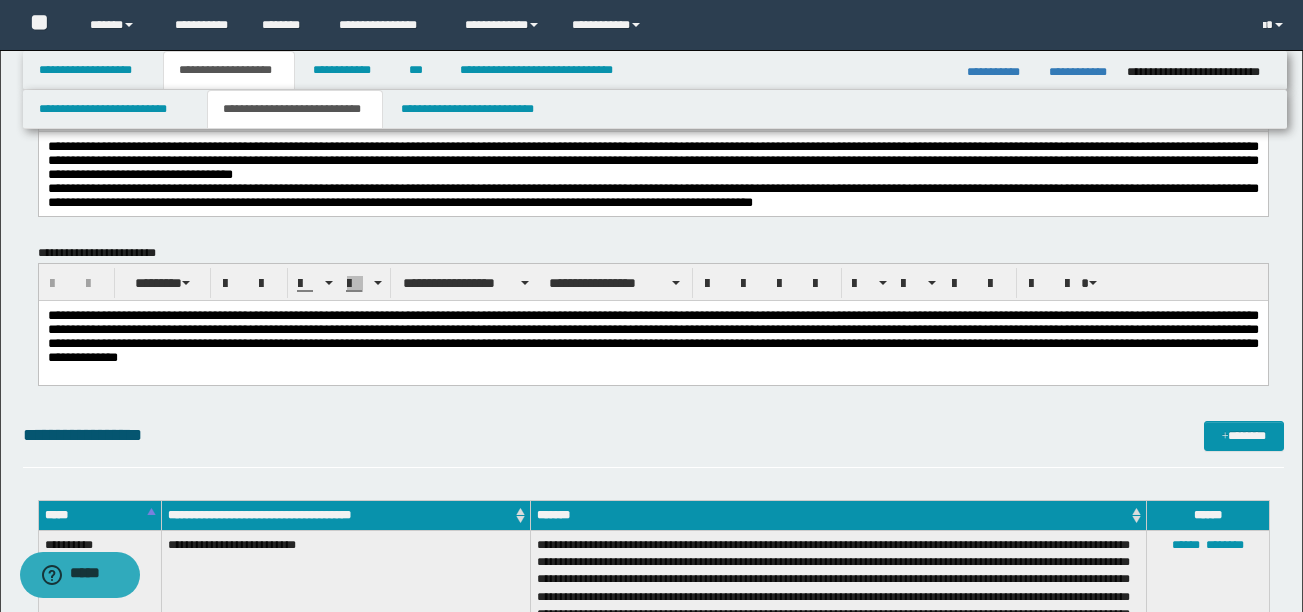 scroll, scrollTop: 0, scrollLeft: 0, axis: both 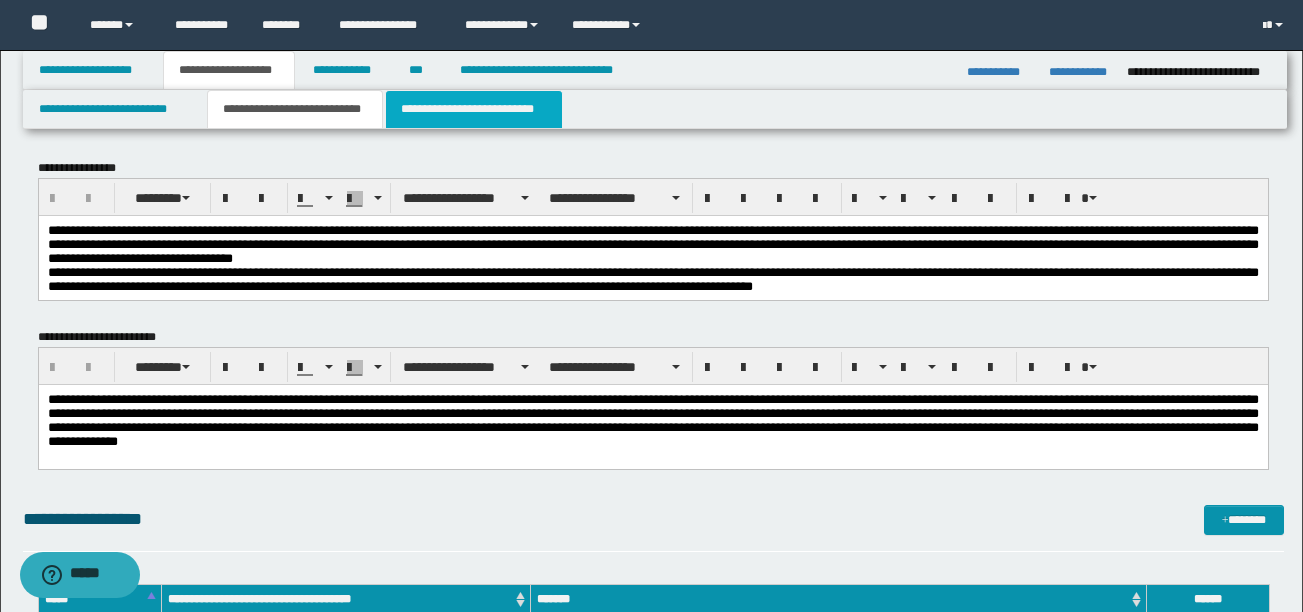 click on "**********" at bounding box center (474, 109) 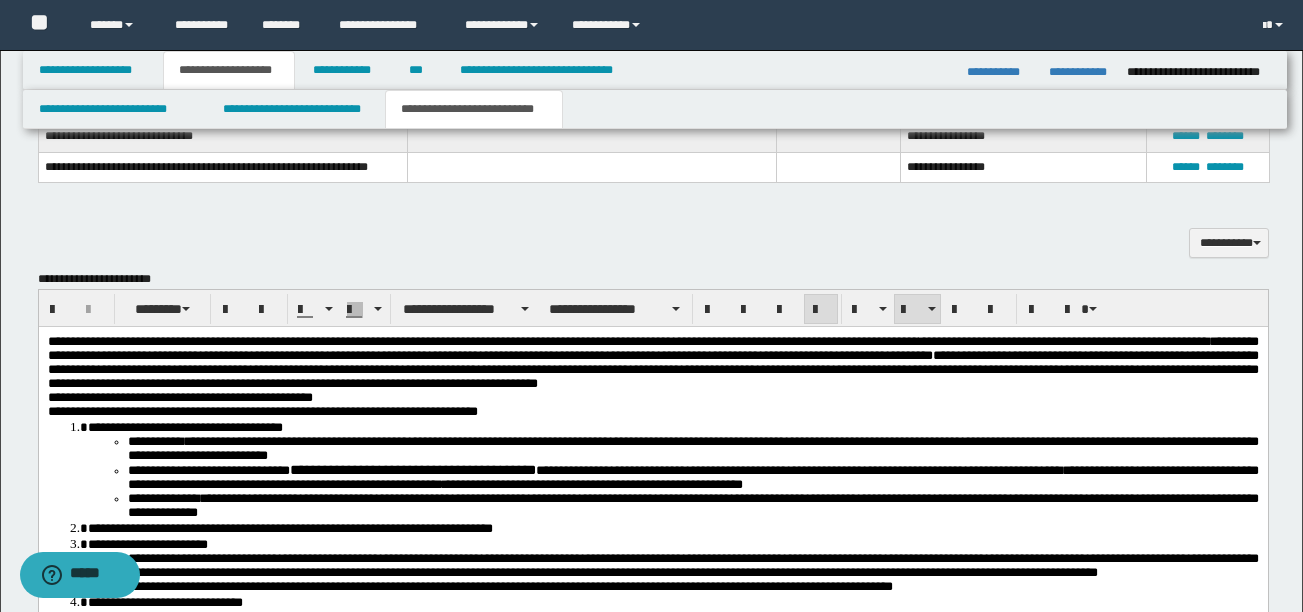 scroll, scrollTop: 900, scrollLeft: 0, axis: vertical 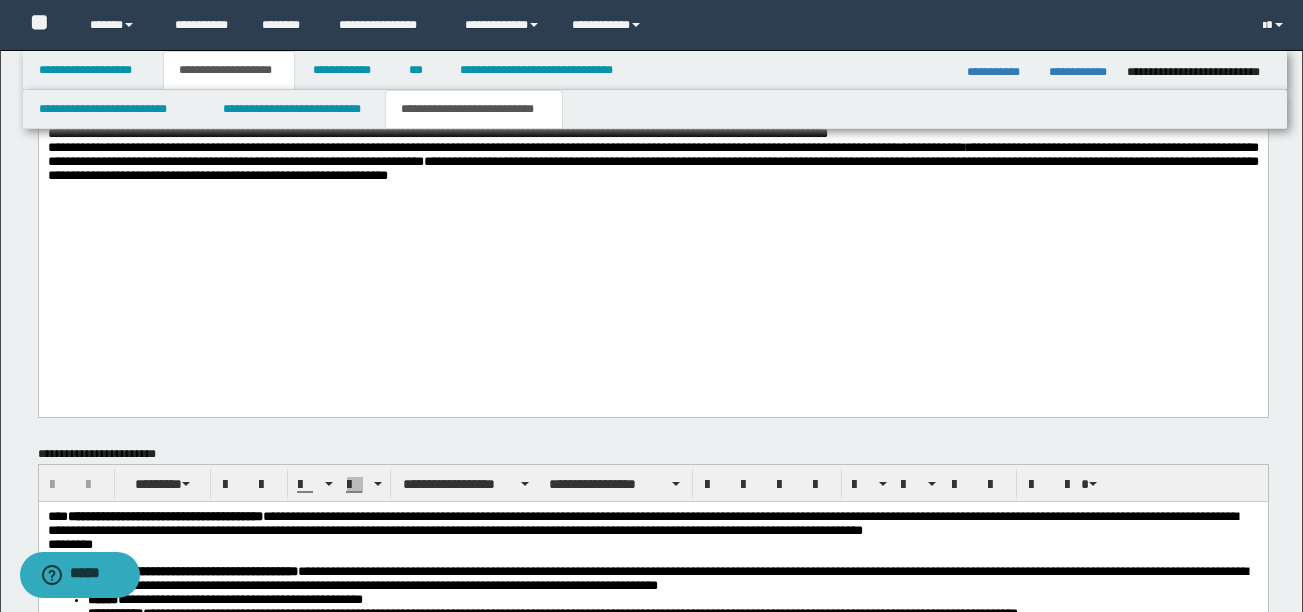 drag, startPoint x: 48, startPoint y: -259, endPoint x: 757, endPoint y: 189, distance: 838.6805 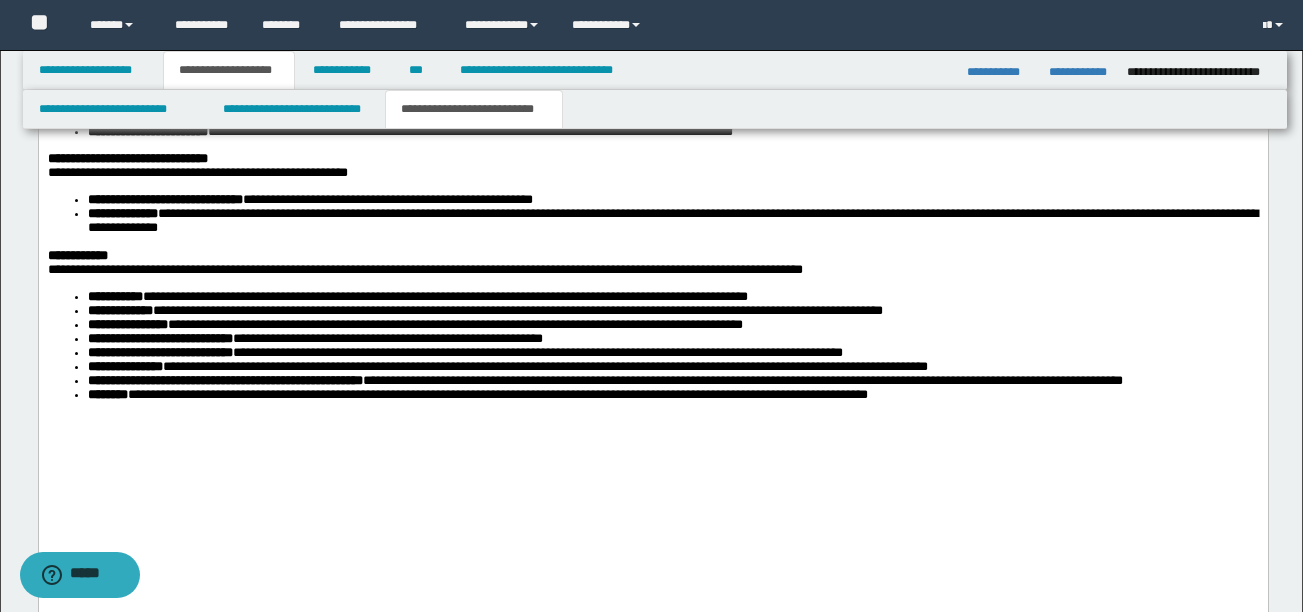 scroll, scrollTop: 1814, scrollLeft: 0, axis: vertical 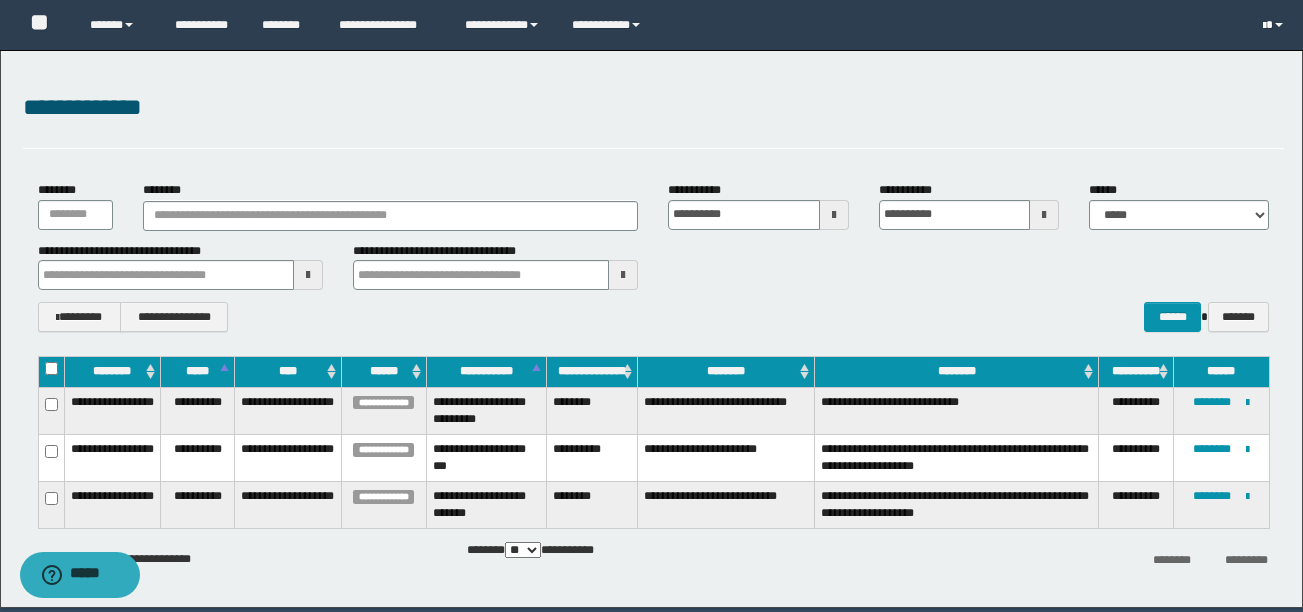 click at bounding box center [1264, 26] 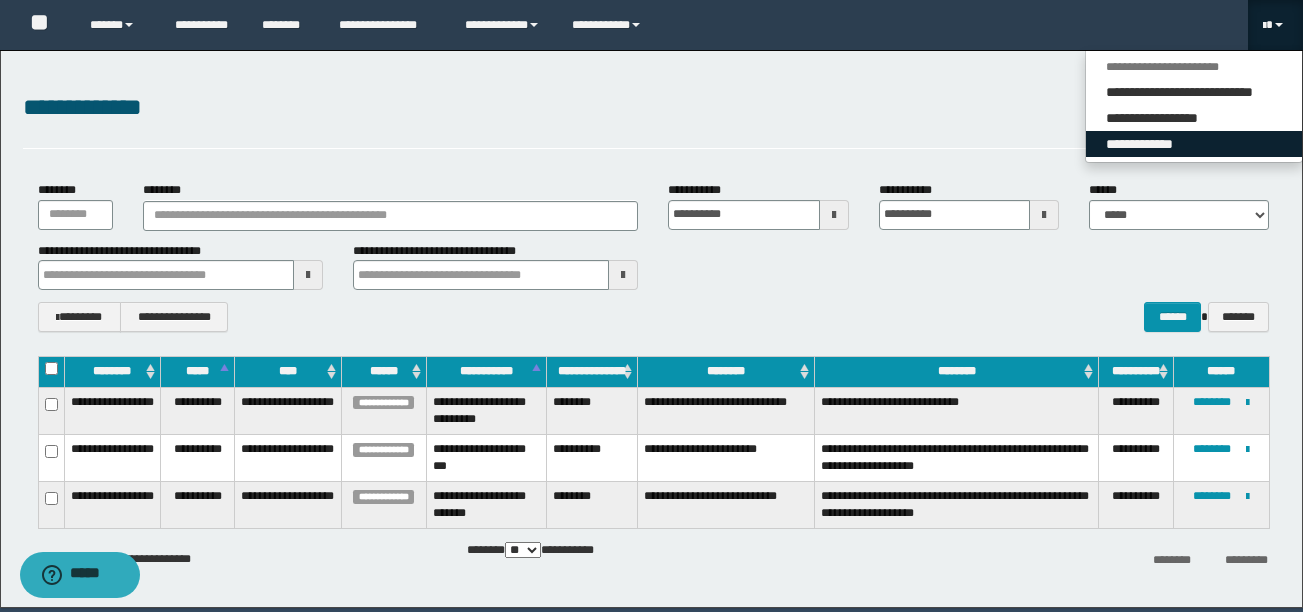 click on "**********" at bounding box center [1194, 144] 